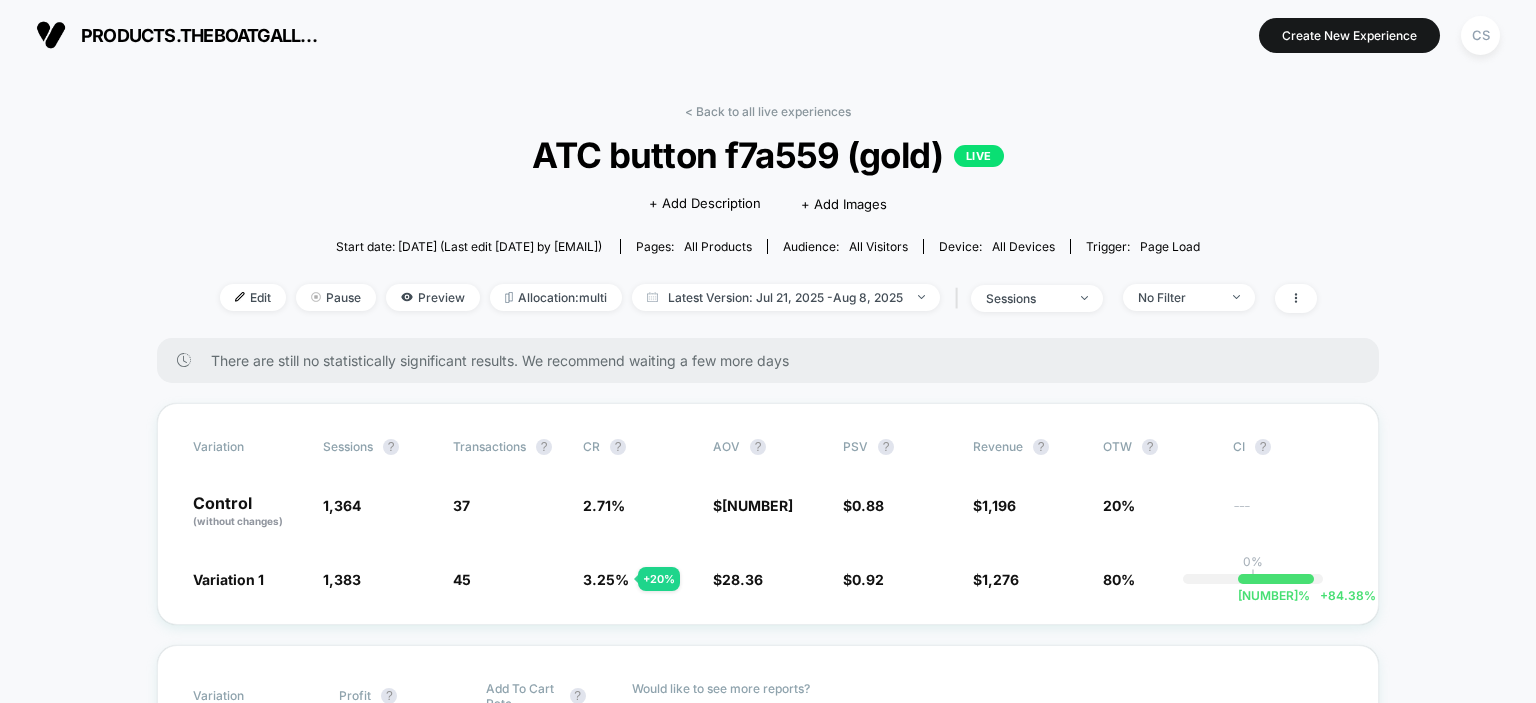 scroll, scrollTop: 0, scrollLeft: 0, axis: both 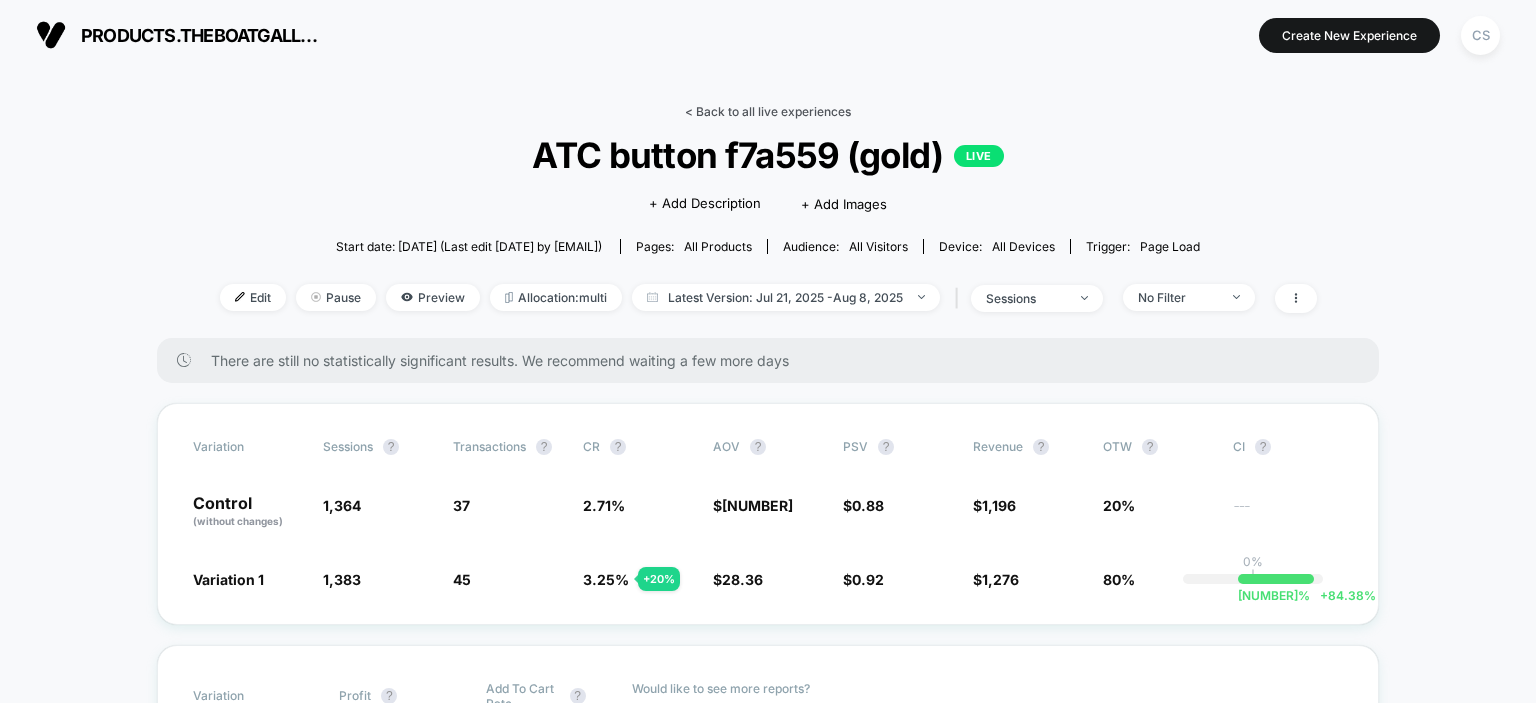 click on "< Back to all live experiences" at bounding box center [768, 111] 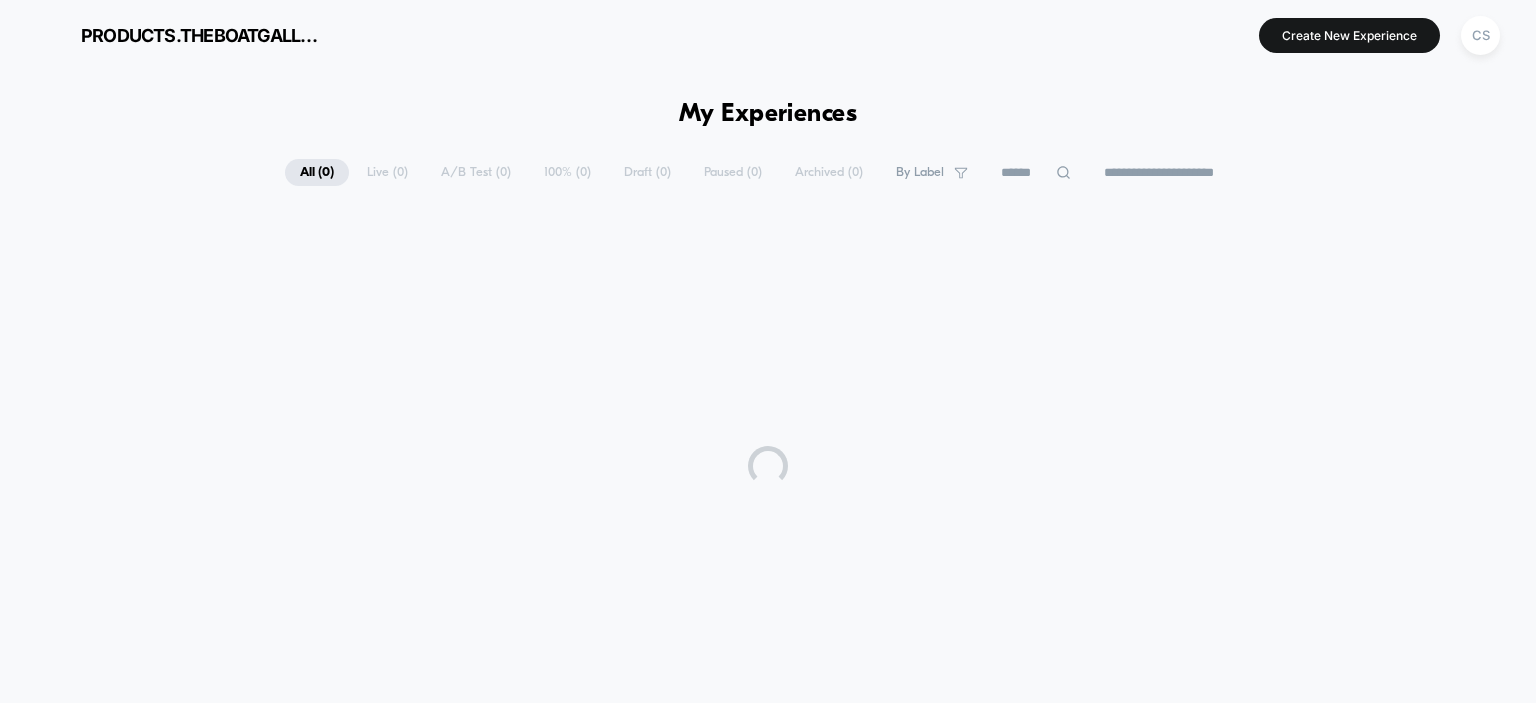 scroll, scrollTop: 0, scrollLeft: 0, axis: both 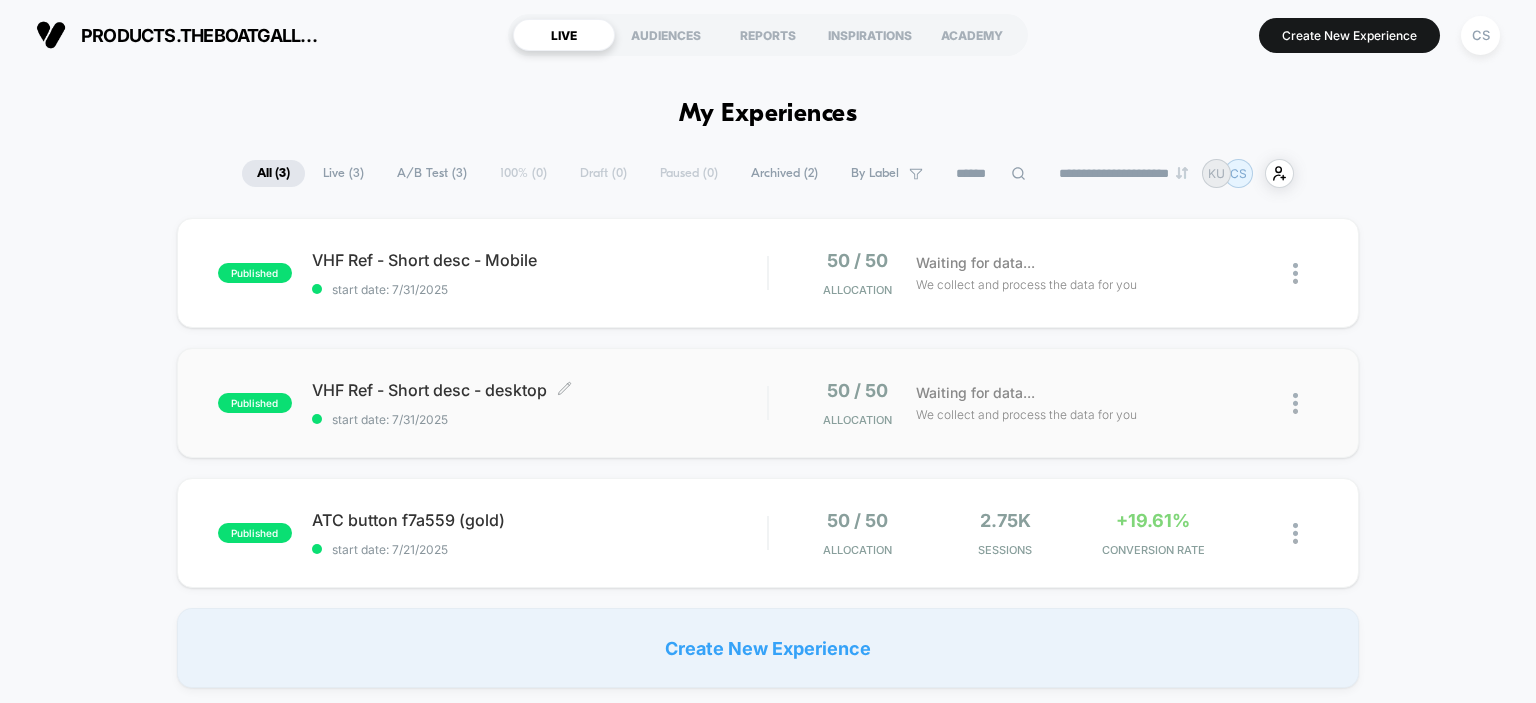 click on "VHF Ref - Short desc - desktop Click to edit experience details" at bounding box center [540, 390] 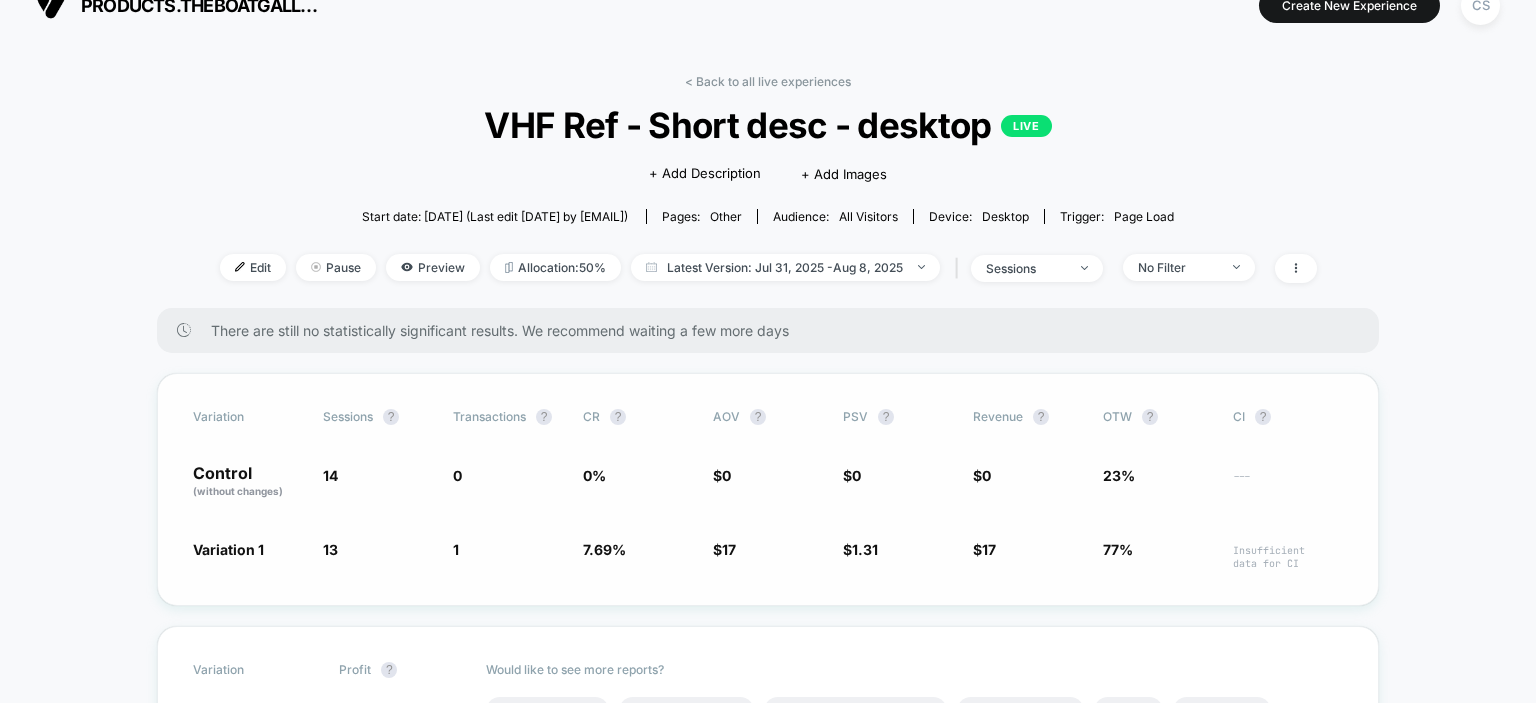 scroll, scrollTop: 0, scrollLeft: 0, axis: both 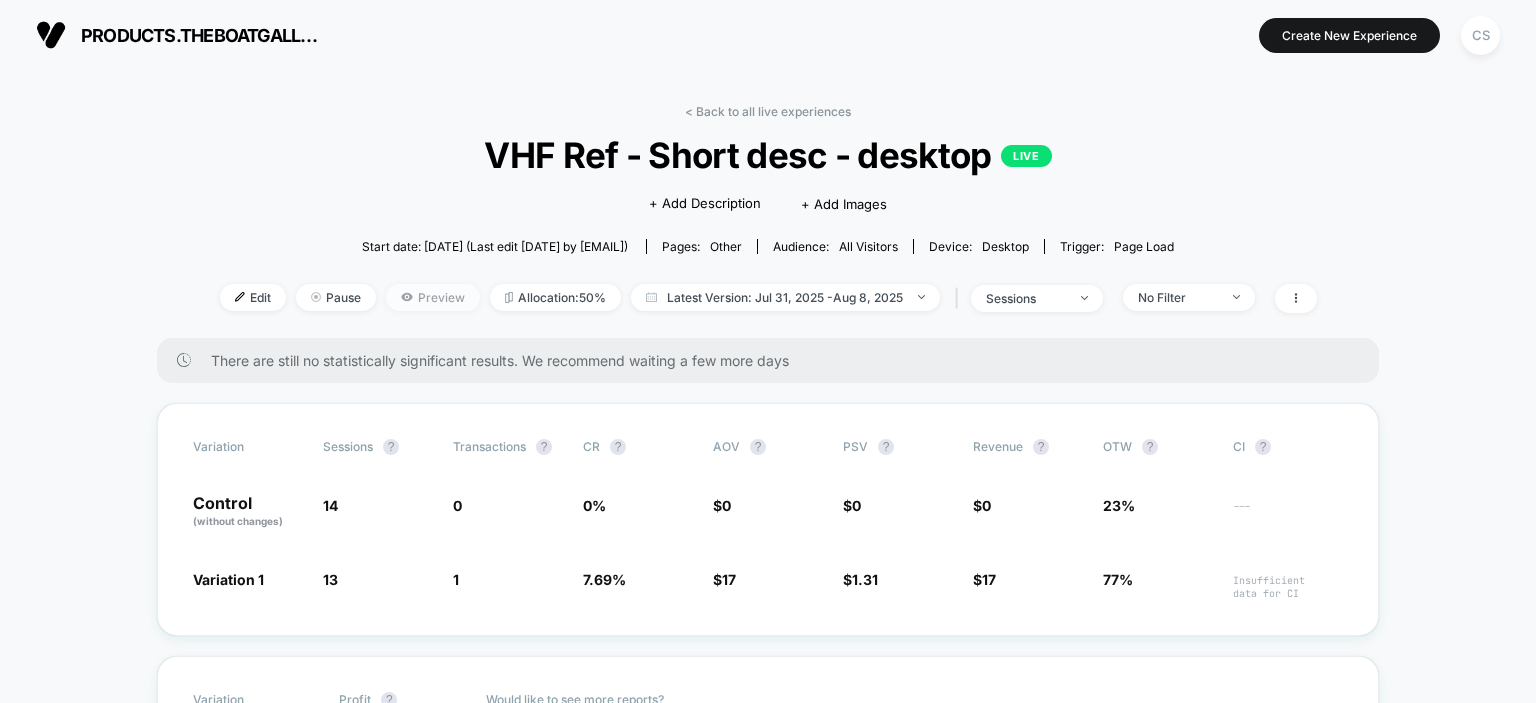 click on "Preview" at bounding box center [433, 297] 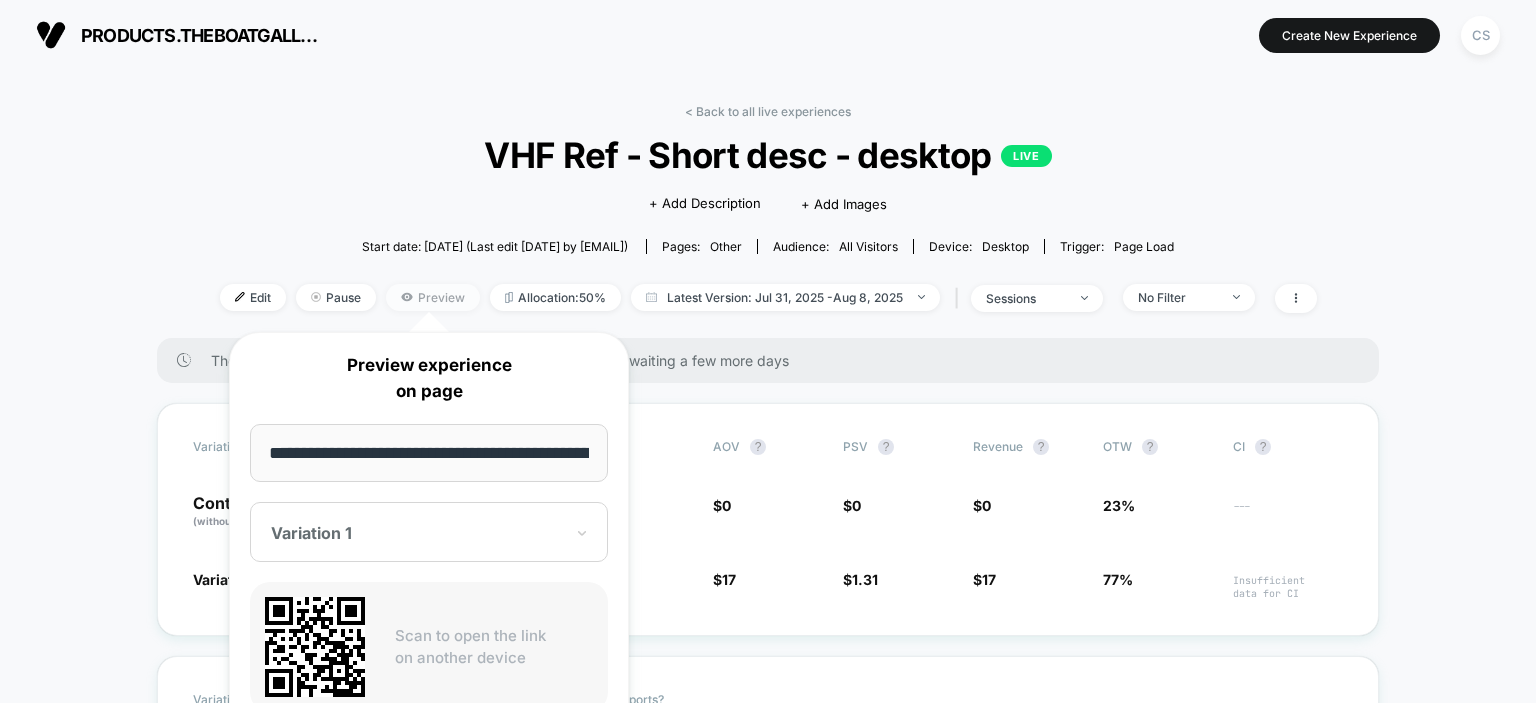 scroll, scrollTop: 0, scrollLeft: 1154, axis: horizontal 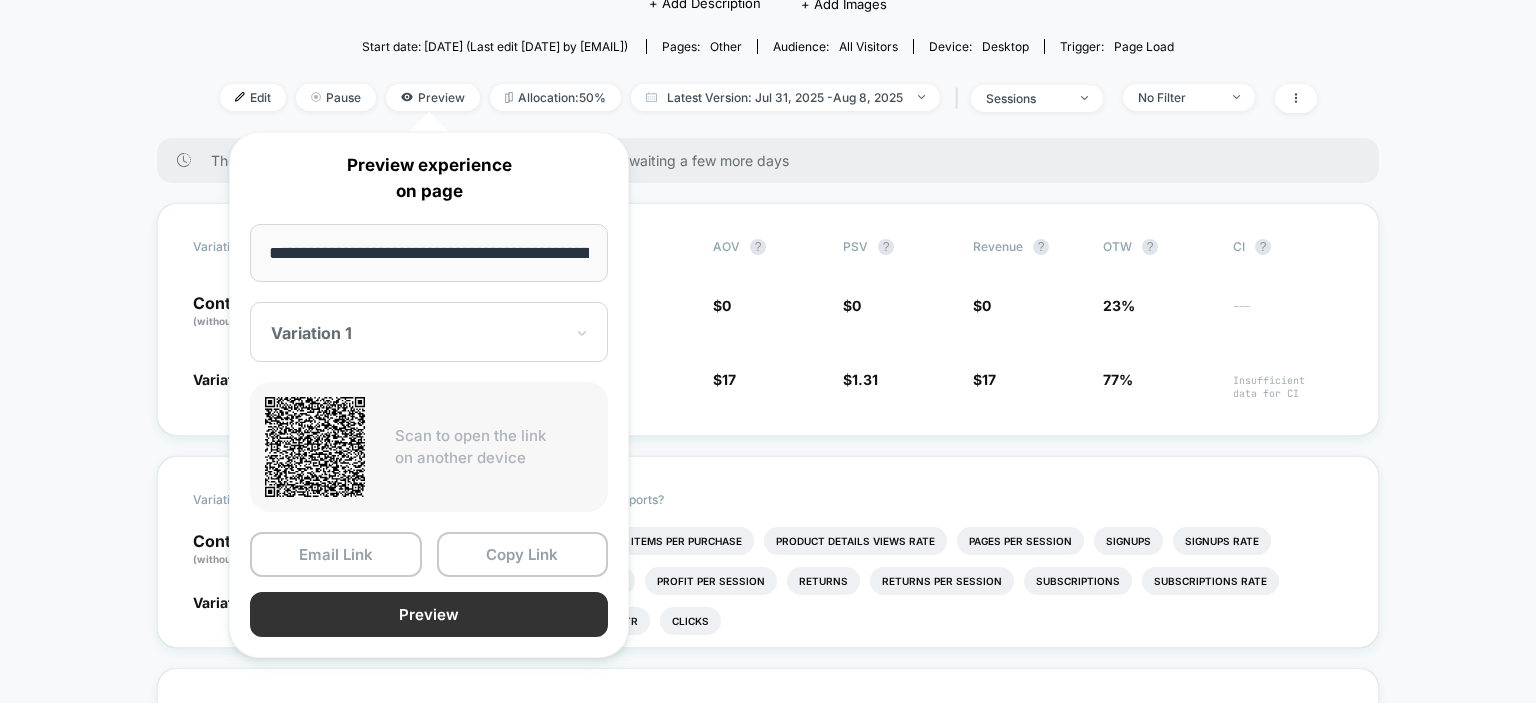 click on "Preview" at bounding box center (429, 614) 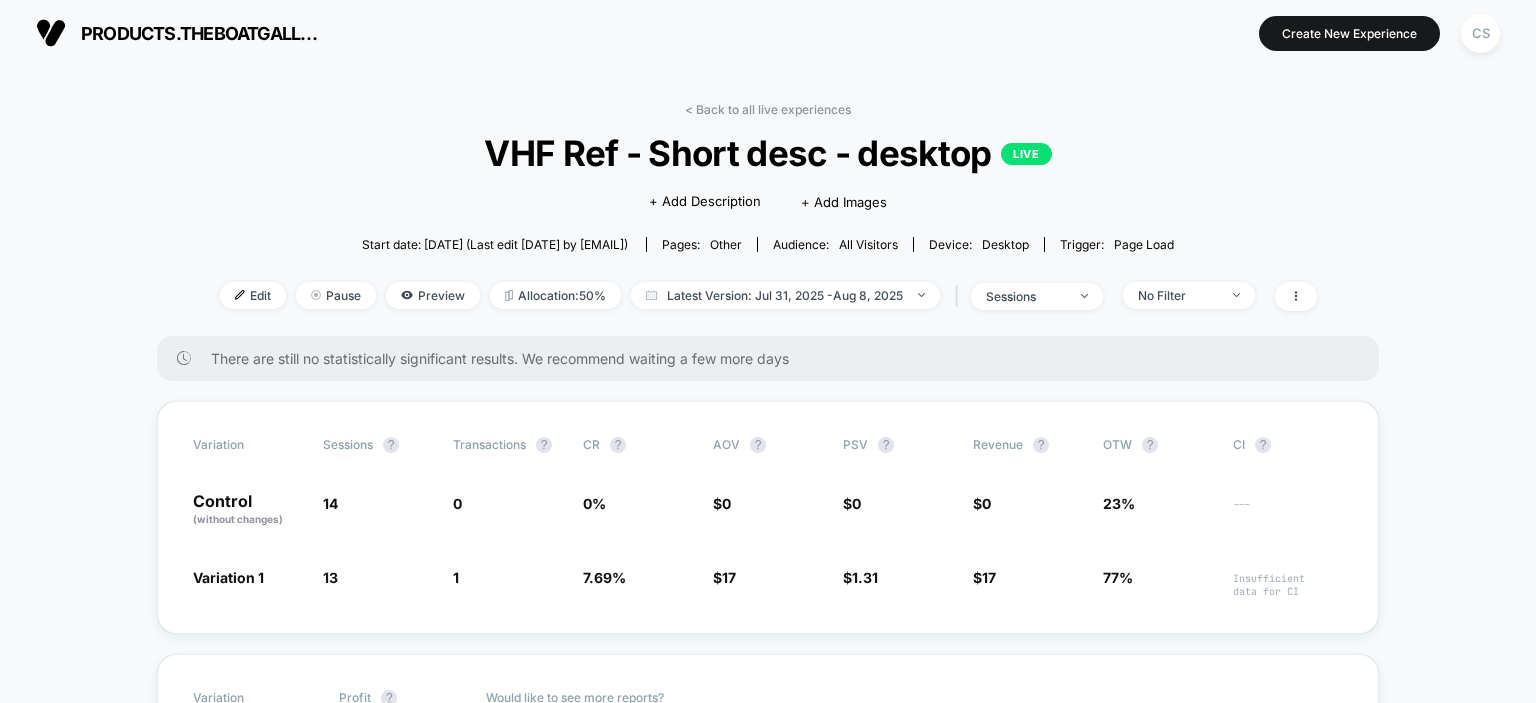scroll, scrollTop: 0, scrollLeft: 0, axis: both 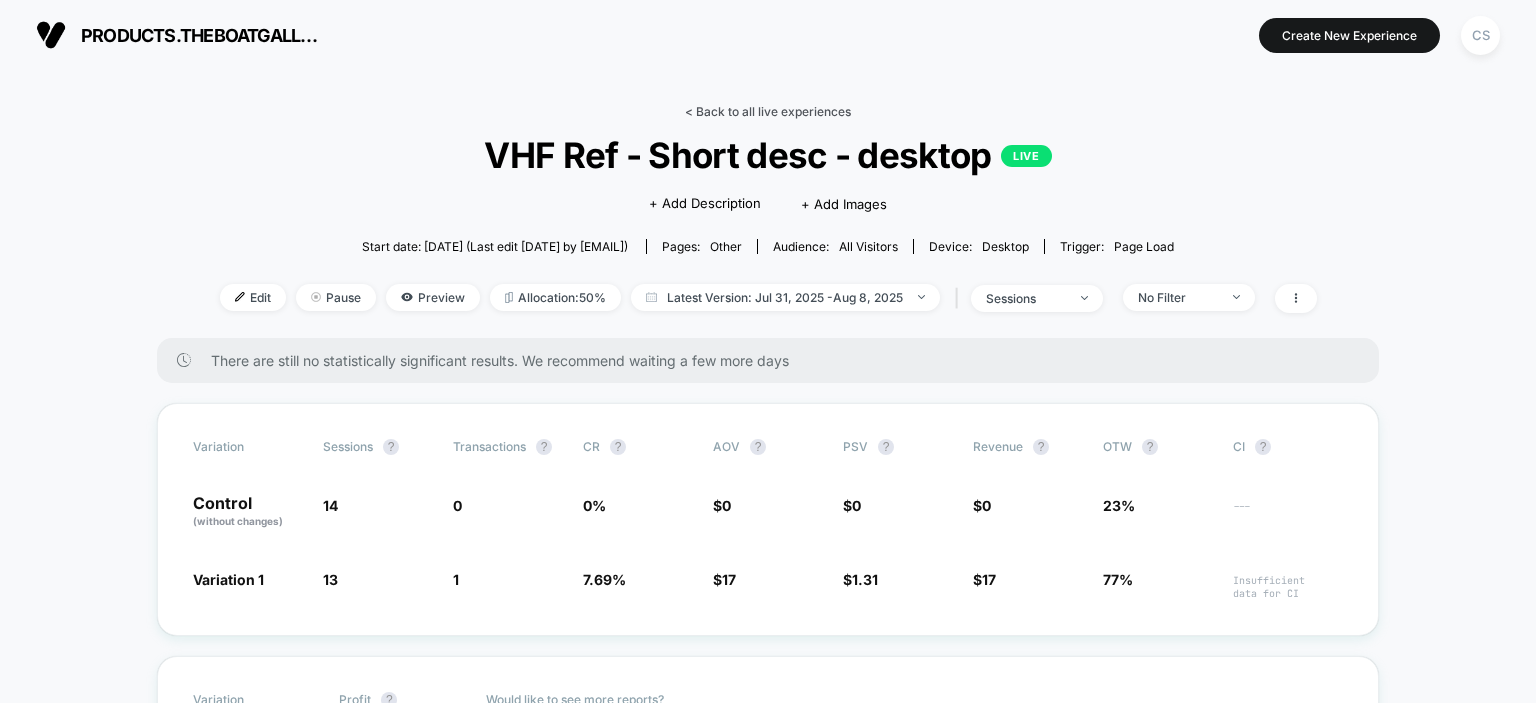click on "< Back to all live experiences" at bounding box center [768, 111] 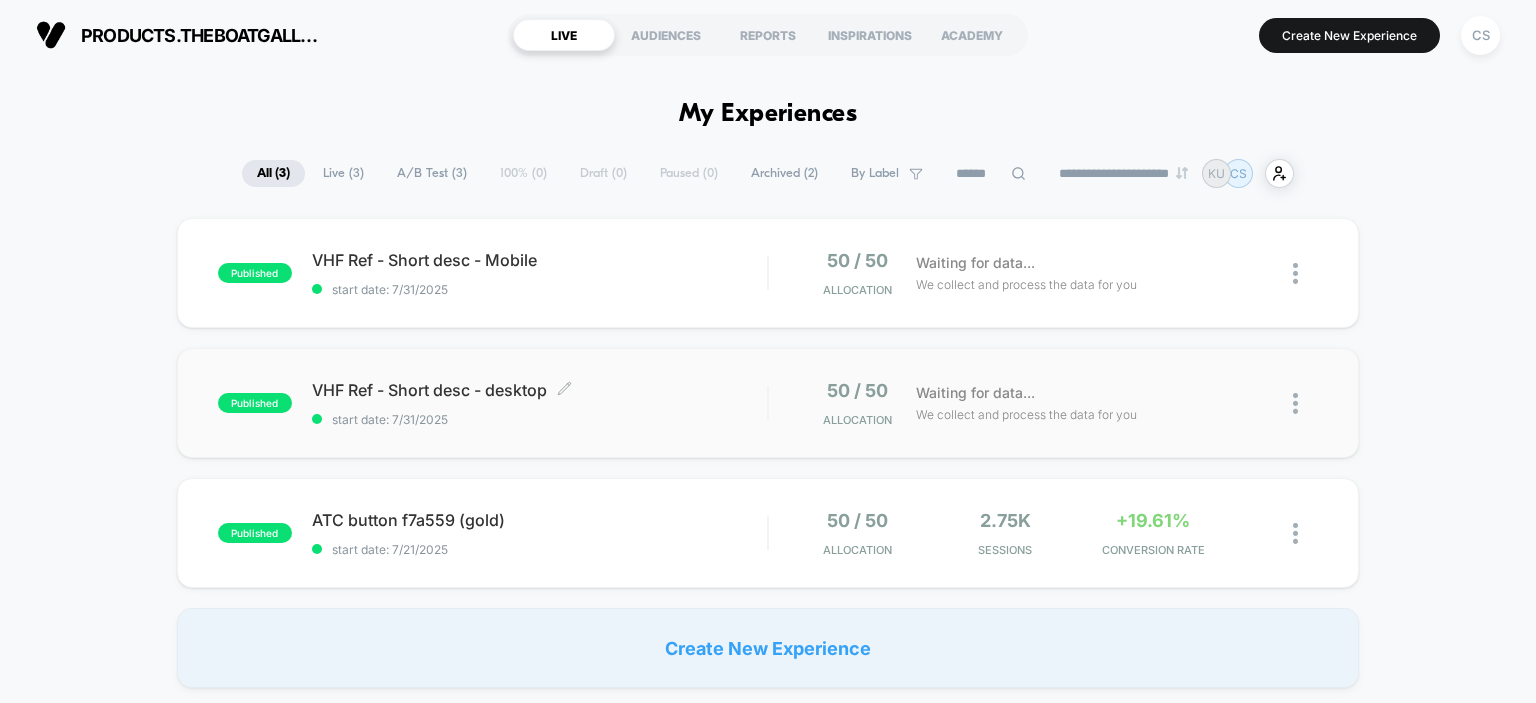 click on "VHF Ref - Short desc - desktop Click to edit experience details" at bounding box center [540, 390] 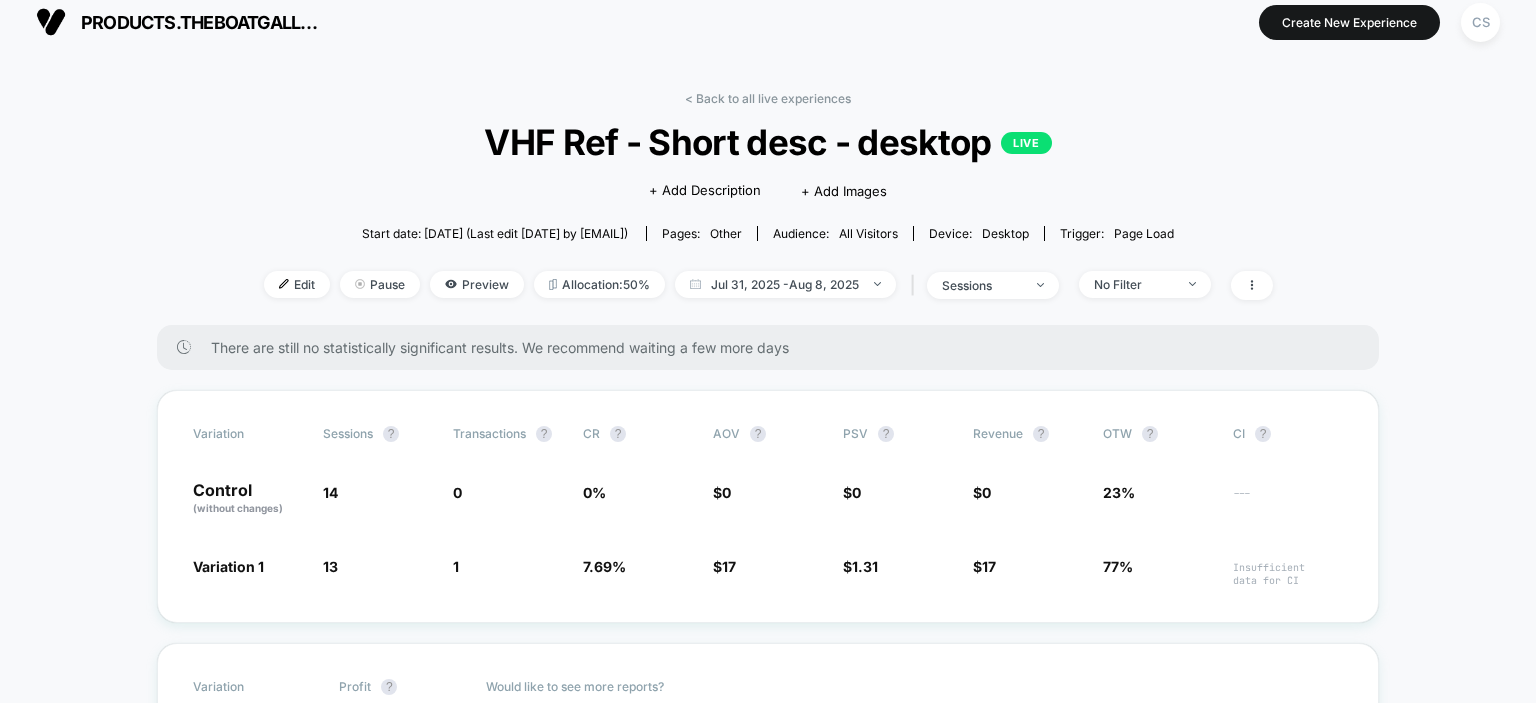 scroll, scrollTop: 0, scrollLeft: 0, axis: both 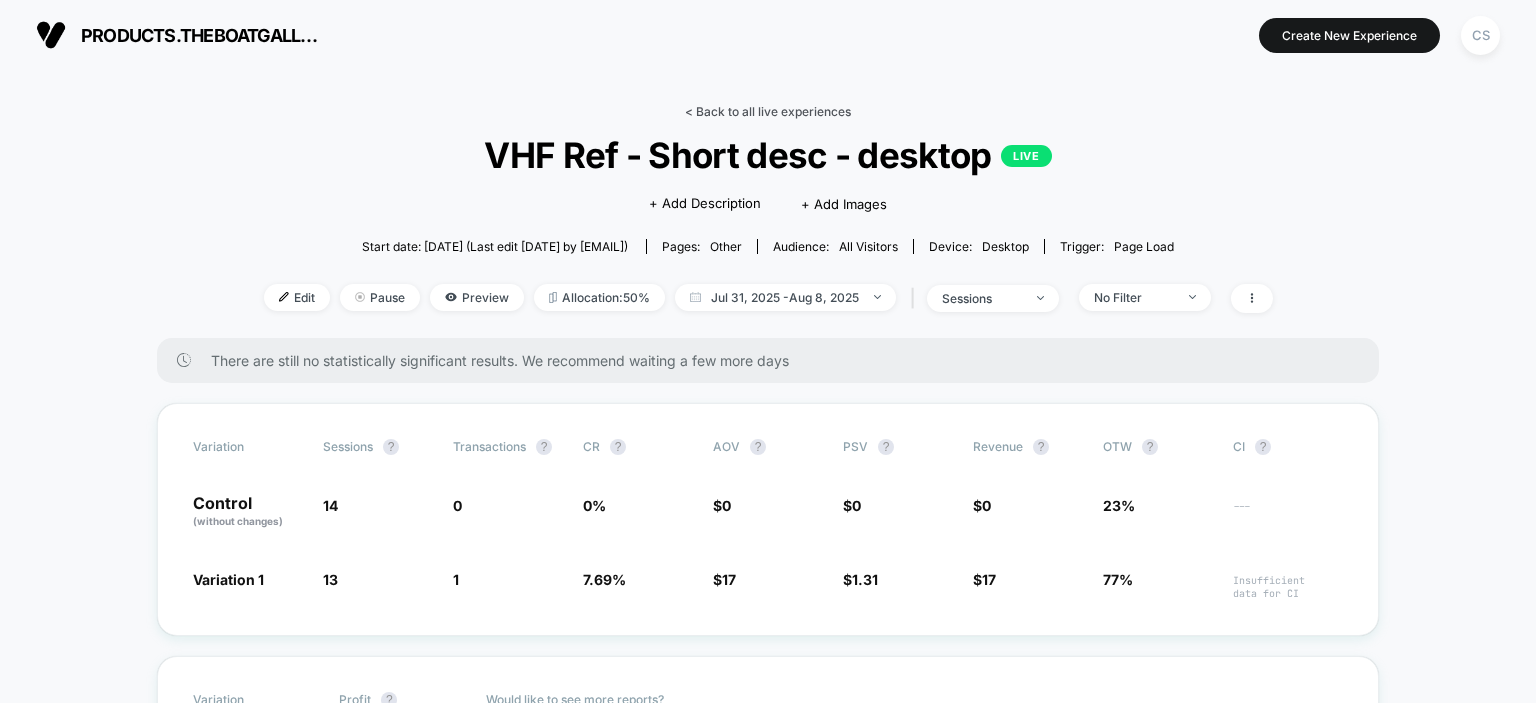 click on "< Back to all live experiences" at bounding box center (768, 111) 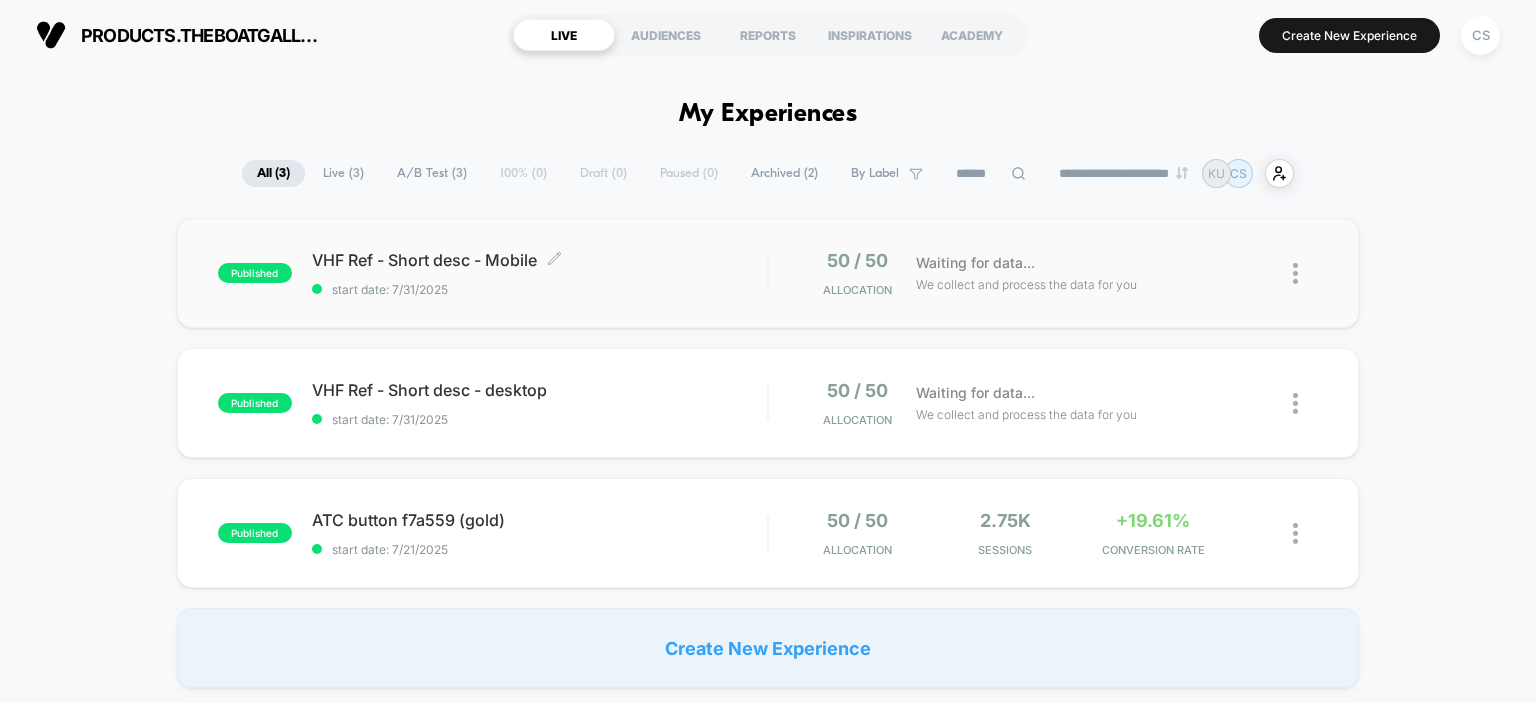 click on "VHF Ref - Short desc - Mobile Click to edit experience details" at bounding box center (540, 260) 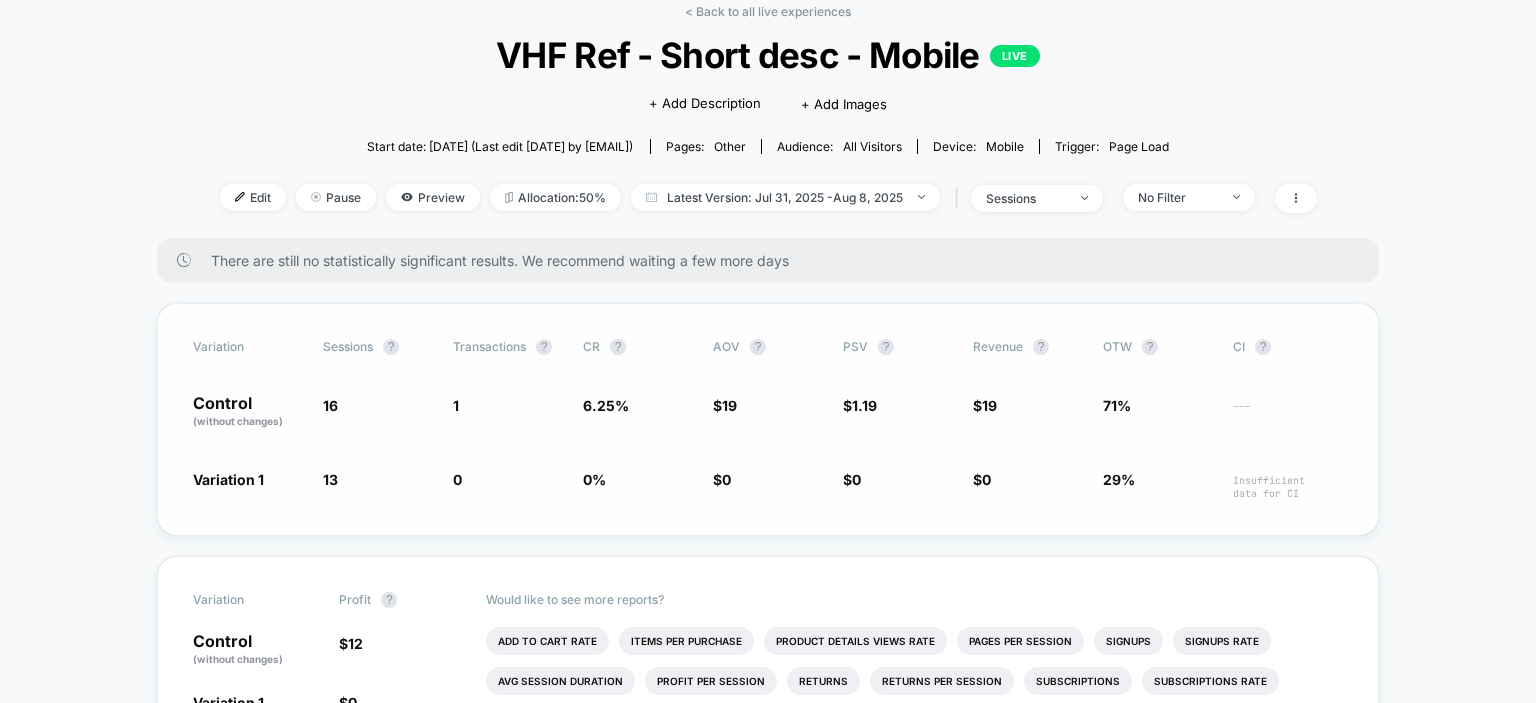 scroll, scrollTop: 0, scrollLeft: 0, axis: both 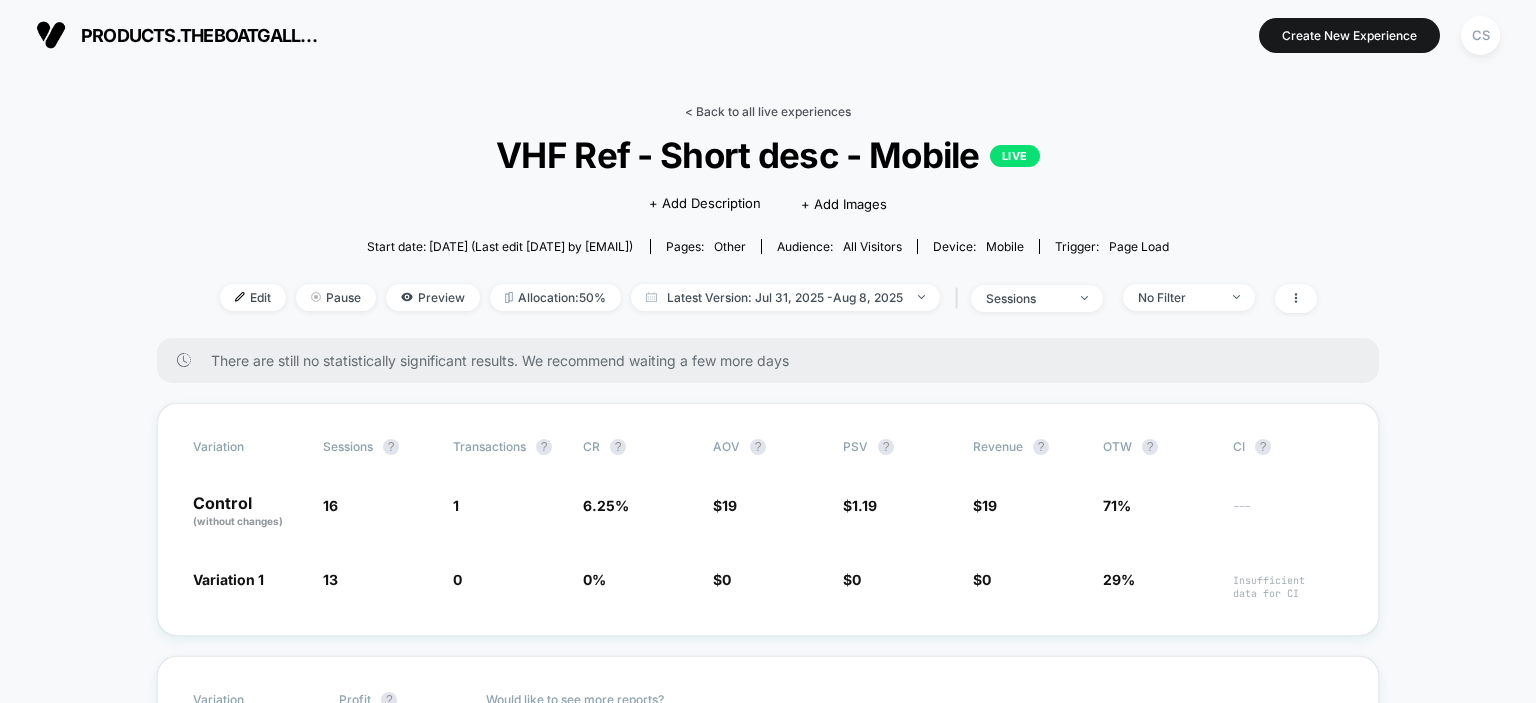 click on "< Back to all live experiences" at bounding box center (768, 111) 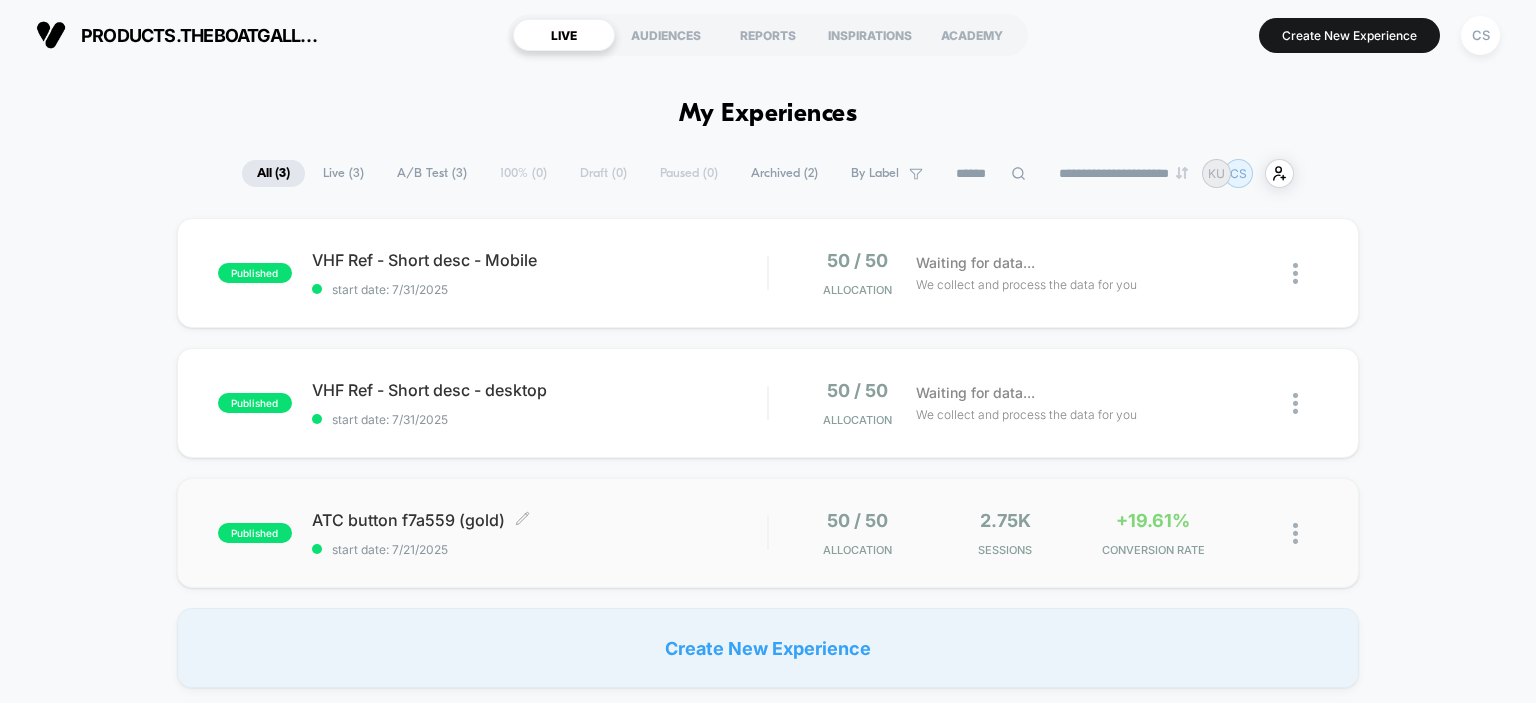 click on "ATC button f7a559 (gold) Click to edit experience details" at bounding box center (540, 520) 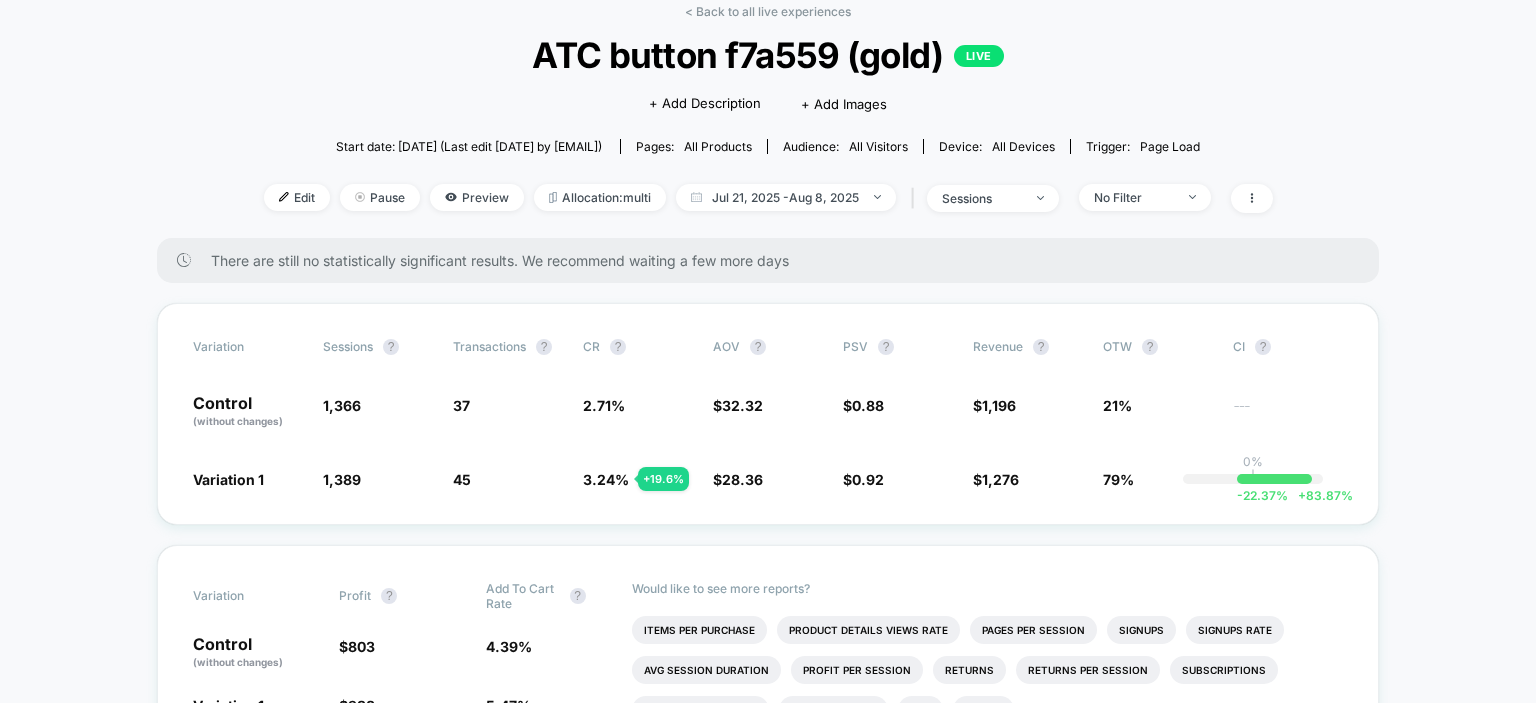 scroll, scrollTop: 0, scrollLeft: 0, axis: both 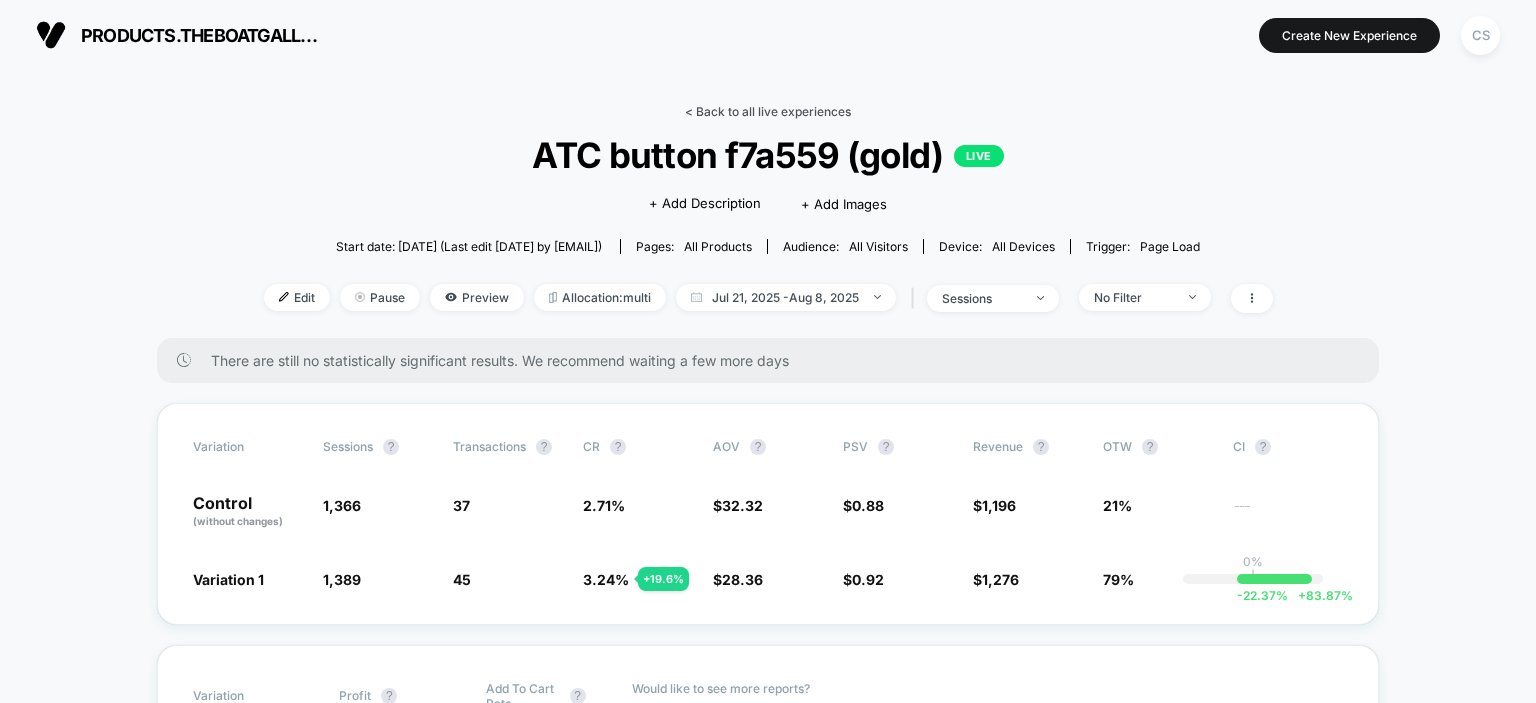 click on "< Back to all live experiences" at bounding box center [768, 111] 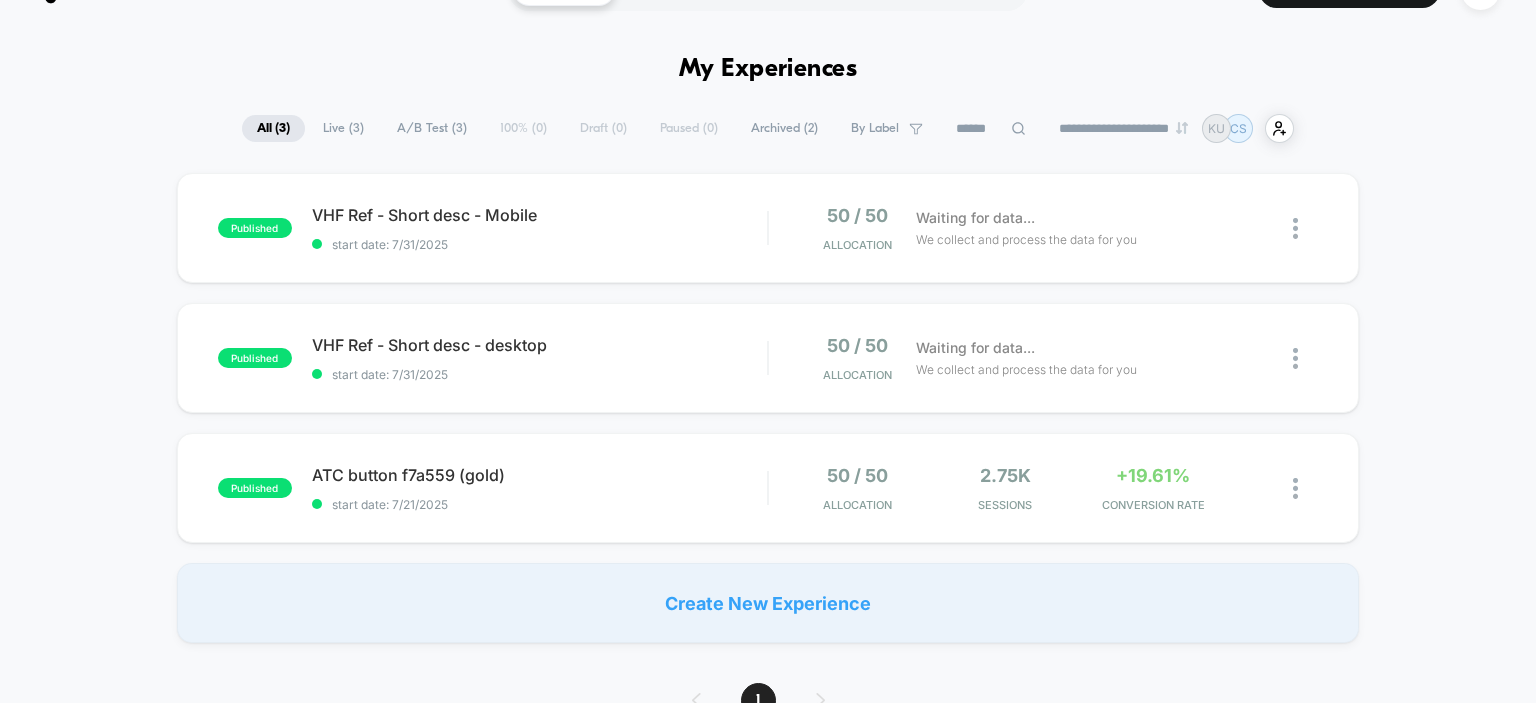 scroll, scrollTop: 0, scrollLeft: 0, axis: both 